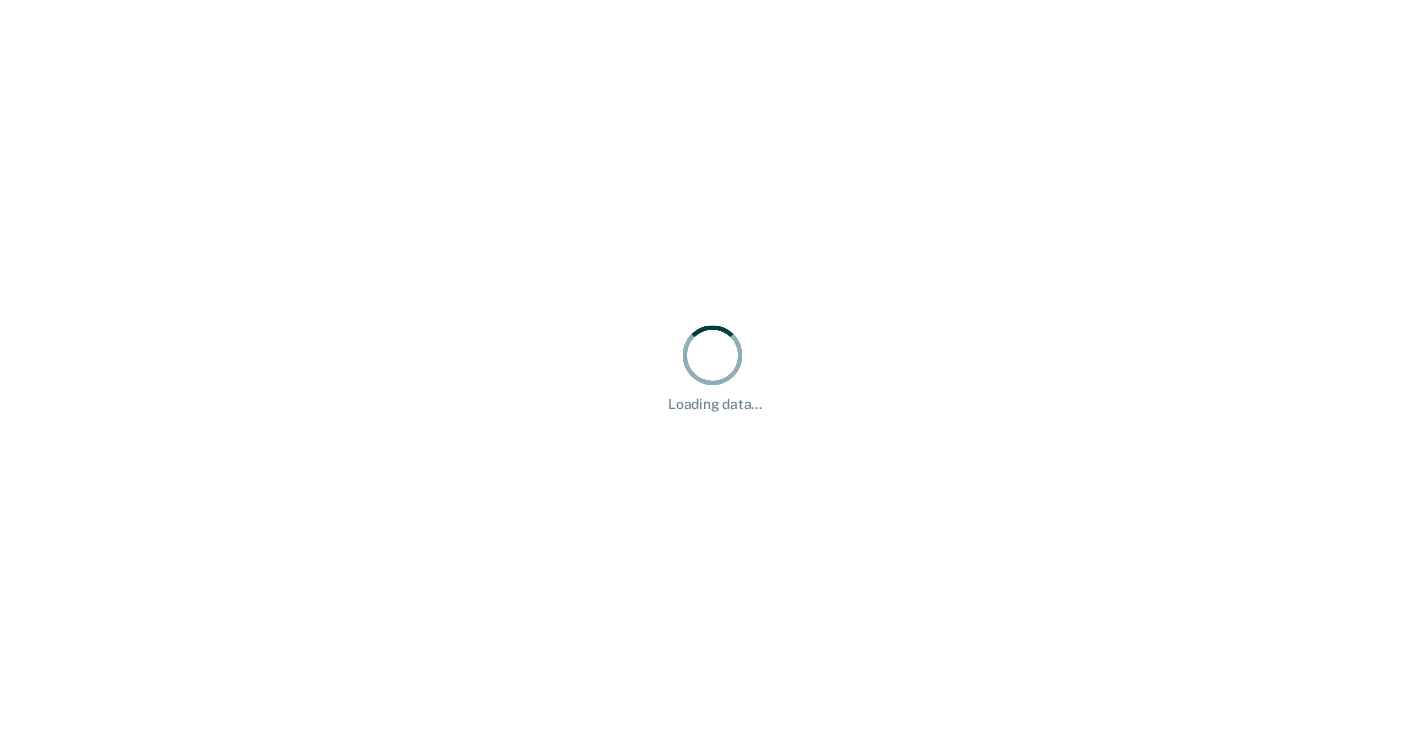 scroll, scrollTop: 0, scrollLeft: 0, axis: both 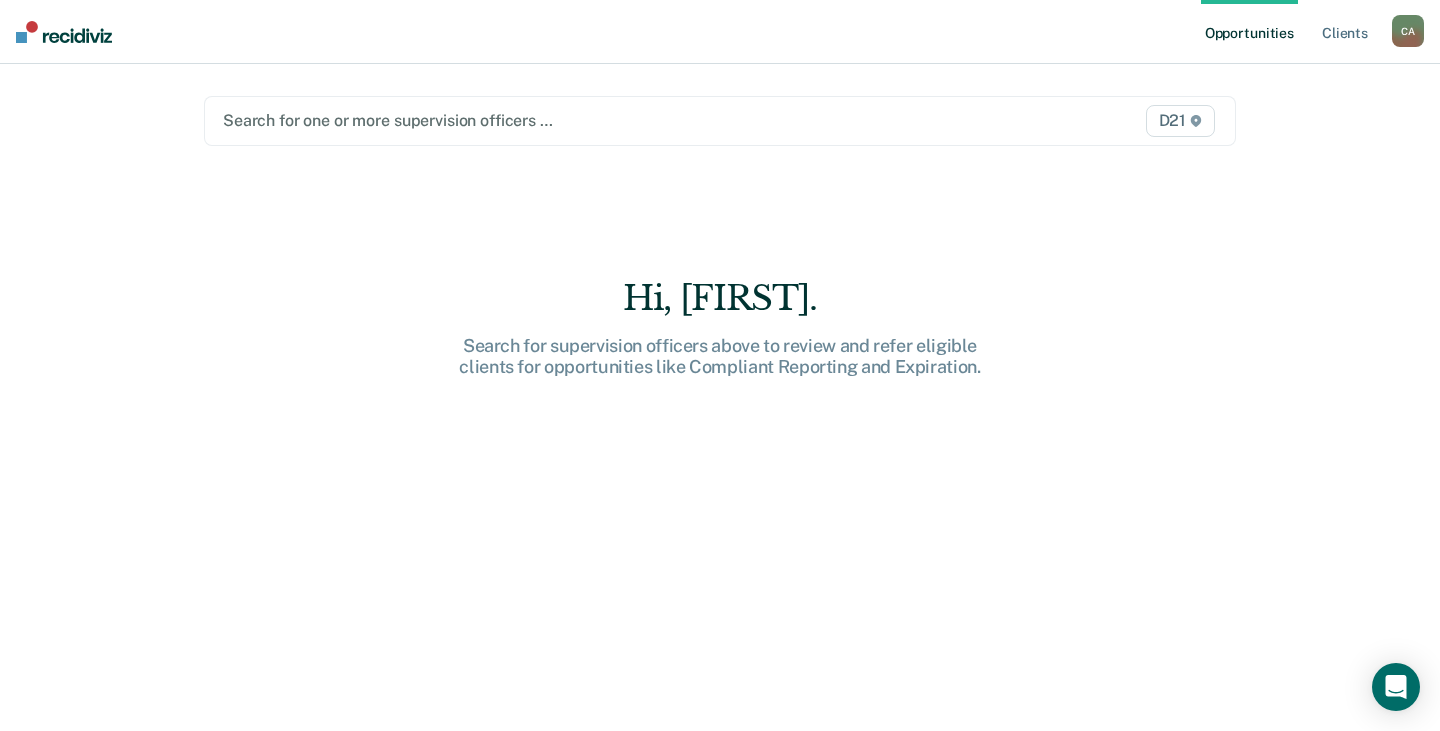 click at bounding box center (570, 120) 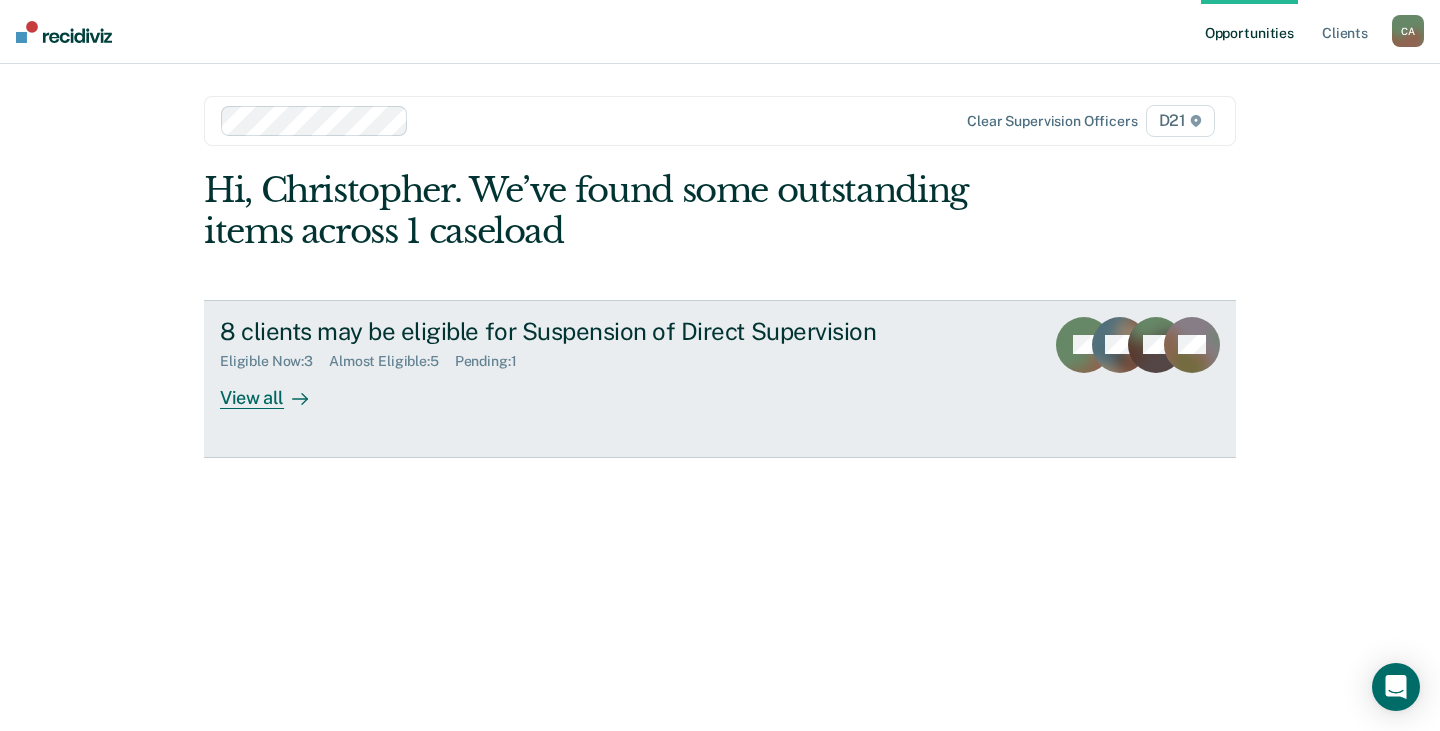 click on "8 clients may be eligible for Suspension of Direct Supervision Eligible Now :  3 Almost Eligible :  5 Pending :  1 View all   [NAME] [NAME] + 5" at bounding box center [720, 379] 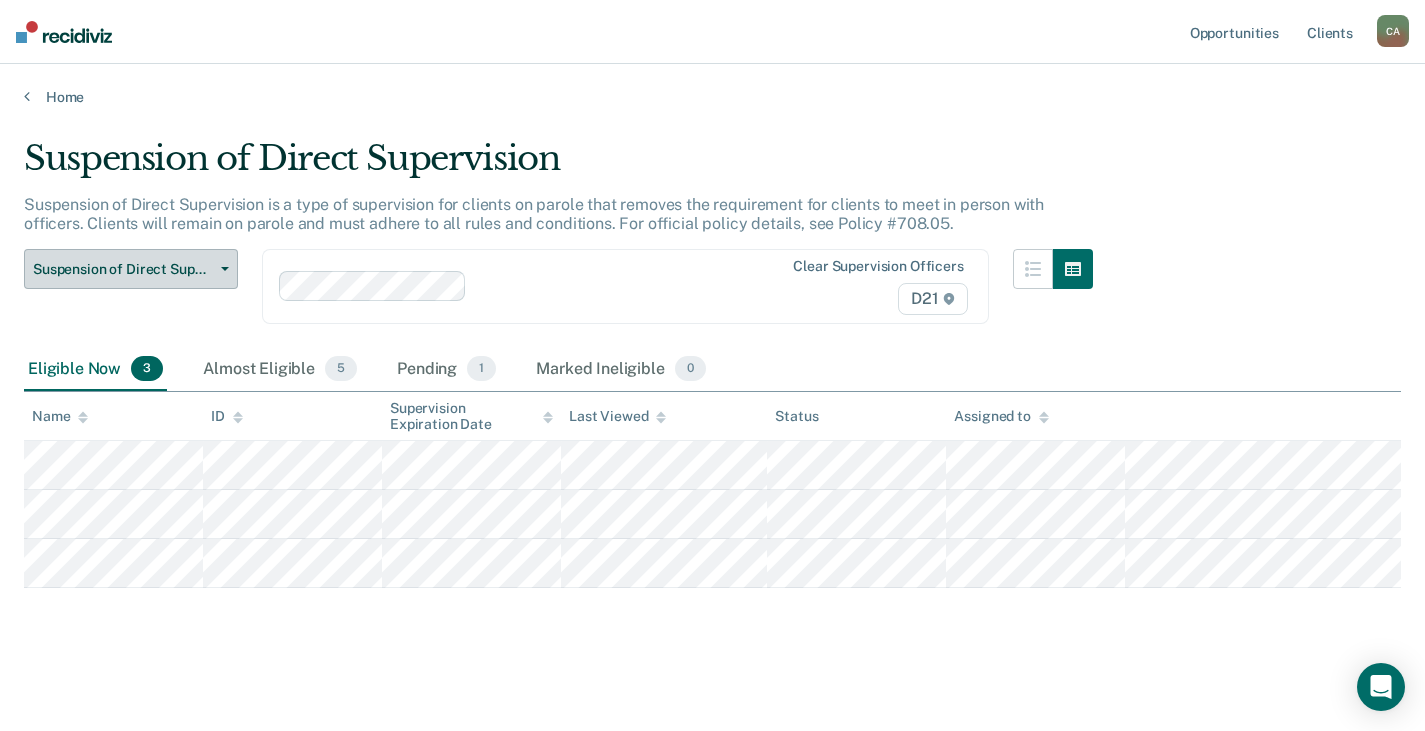click on "Suspension of Direct Supervision" at bounding box center [131, 269] 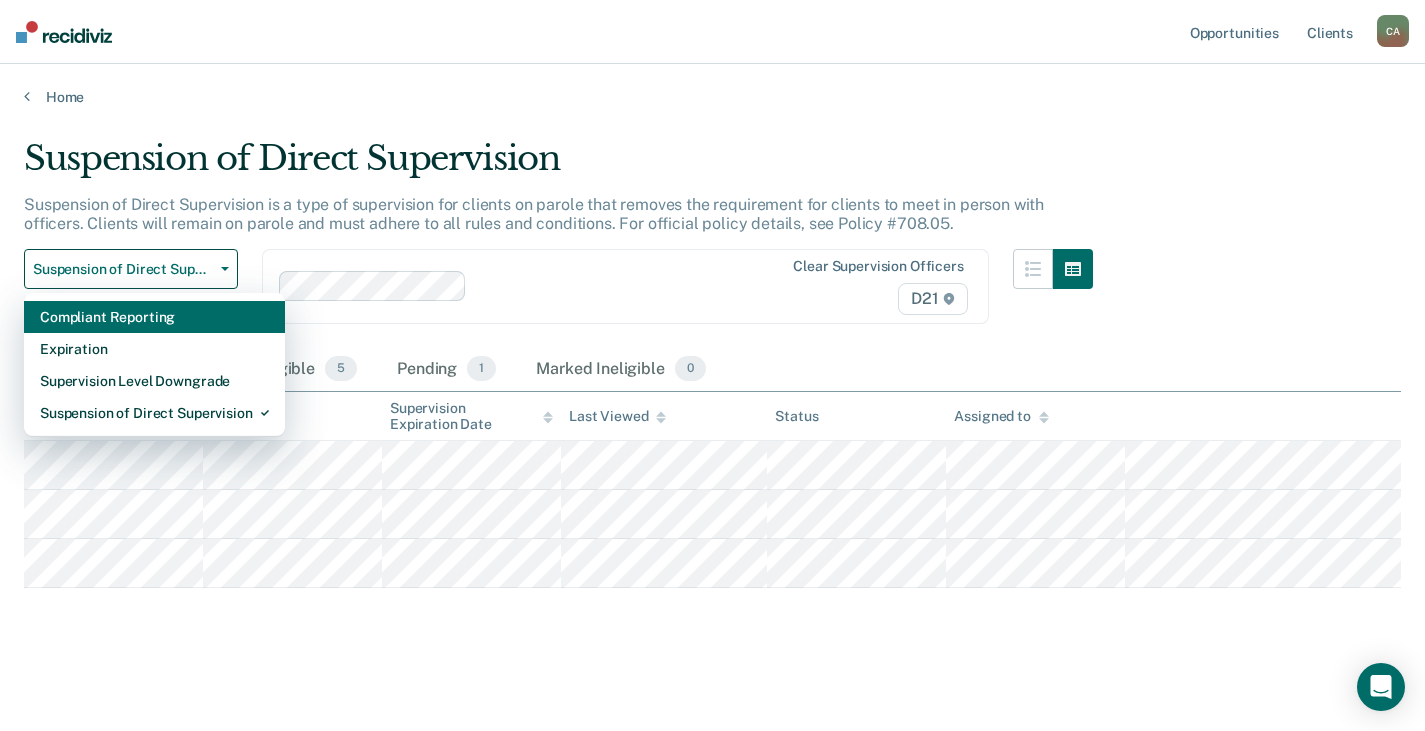 click on "Compliant Reporting" at bounding box center [154, 317] 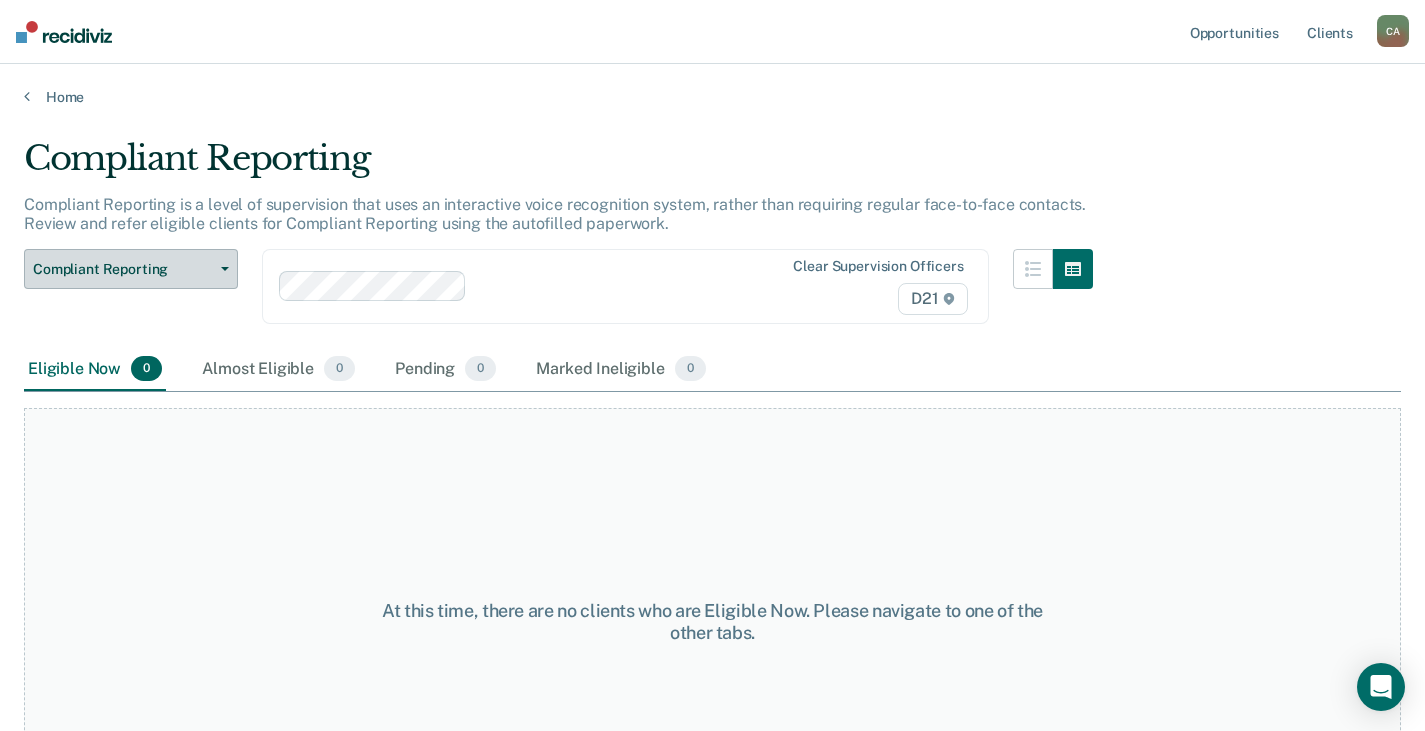 click on "Compliant Reporting" at bounding box center [123, 269] 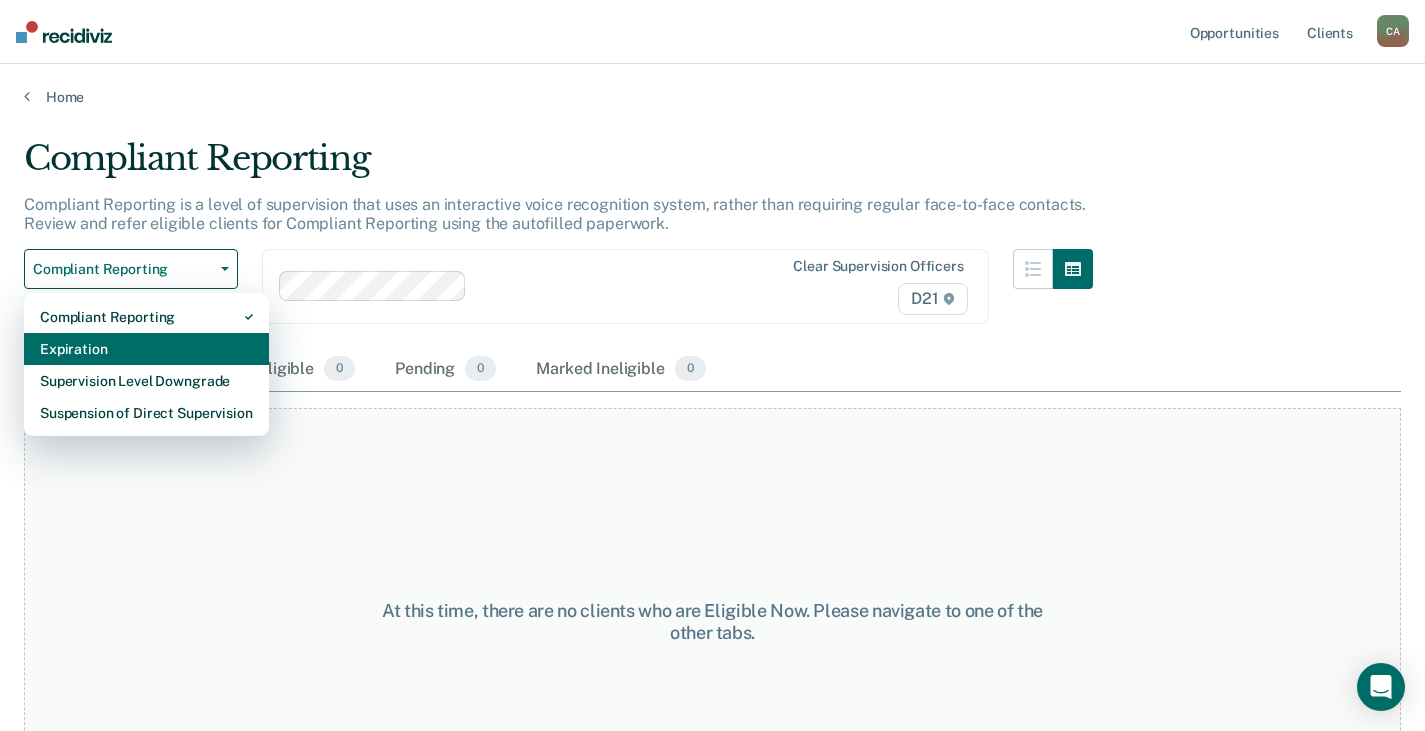 click on "Expiration" at bounding box center [146, 349] 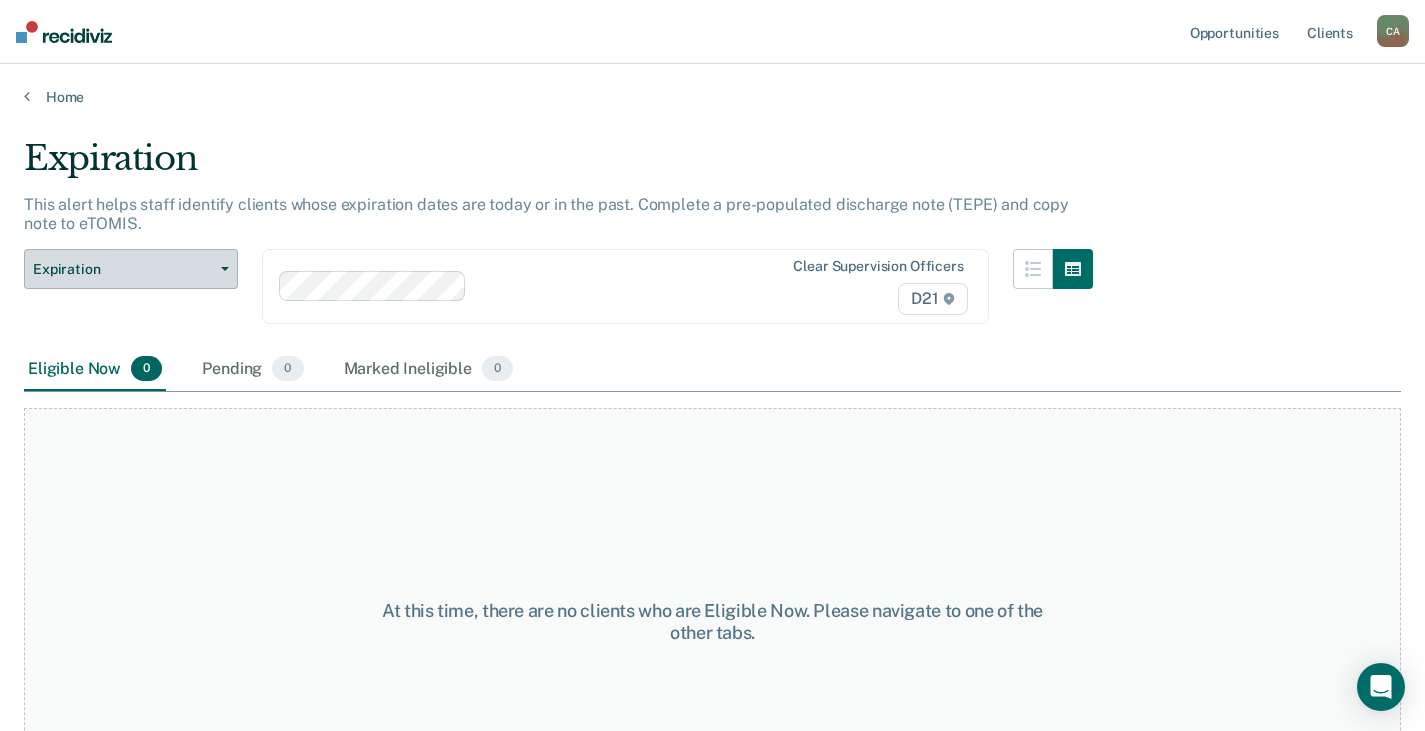 click on "Expiration" at bounding box center [123, 269] 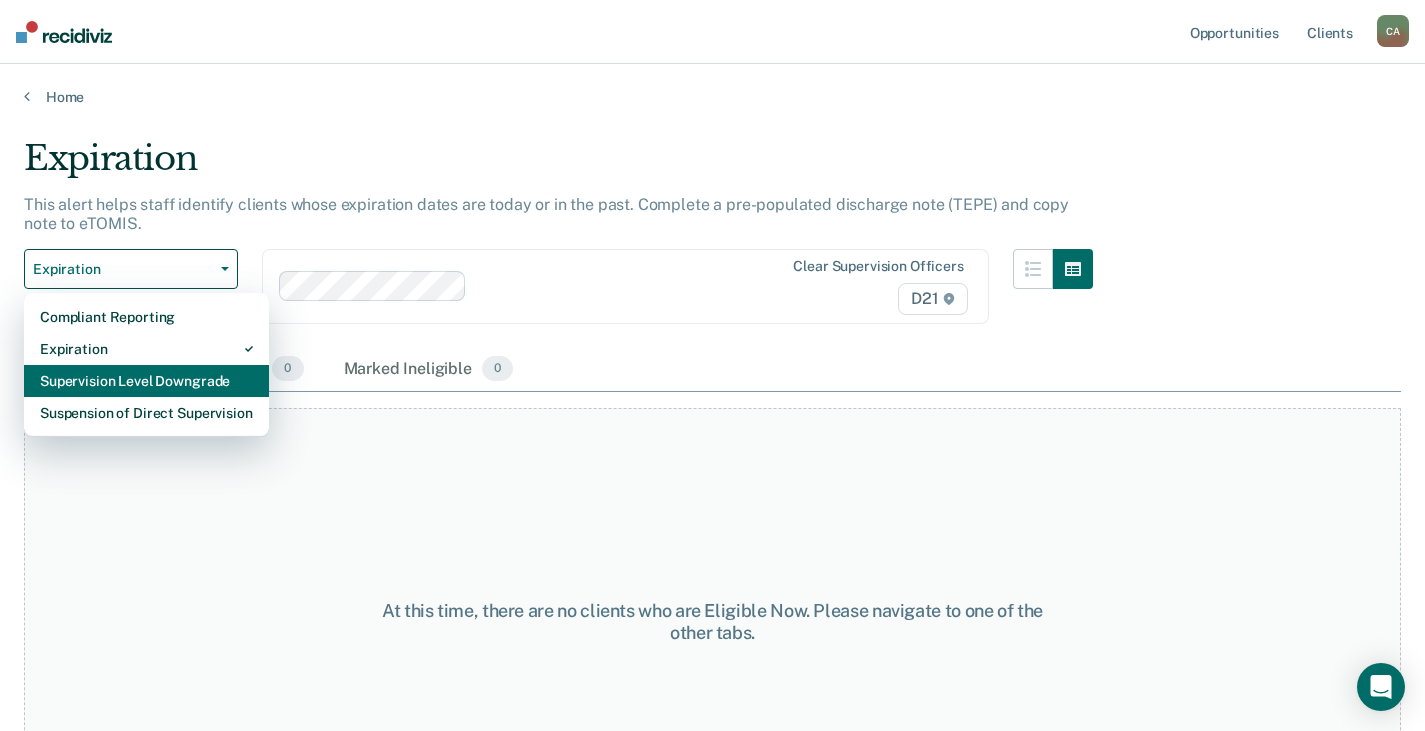 click on "Supervision Level Downgrade" at bounding box center [146, 381] 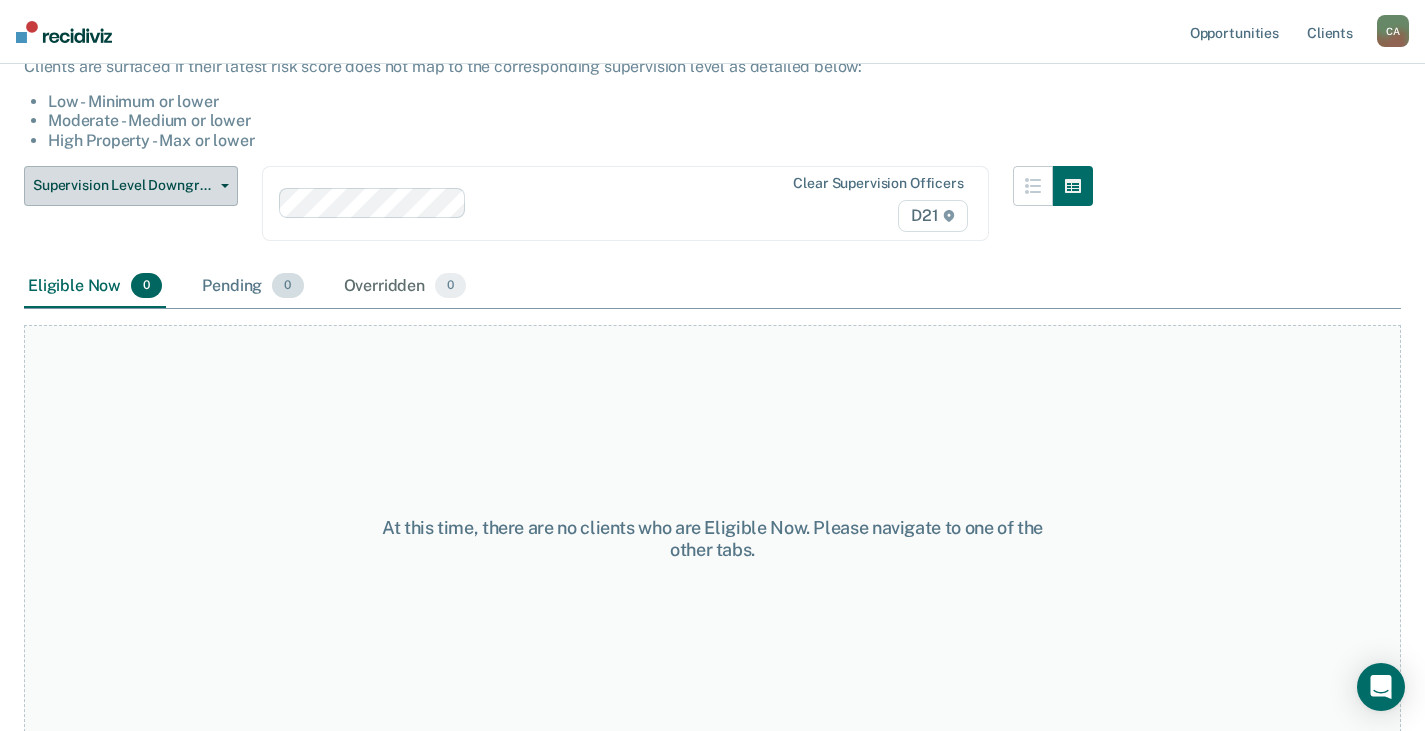 scroll, scrollTop: 200, scrollLeft: 0, axis: vertical 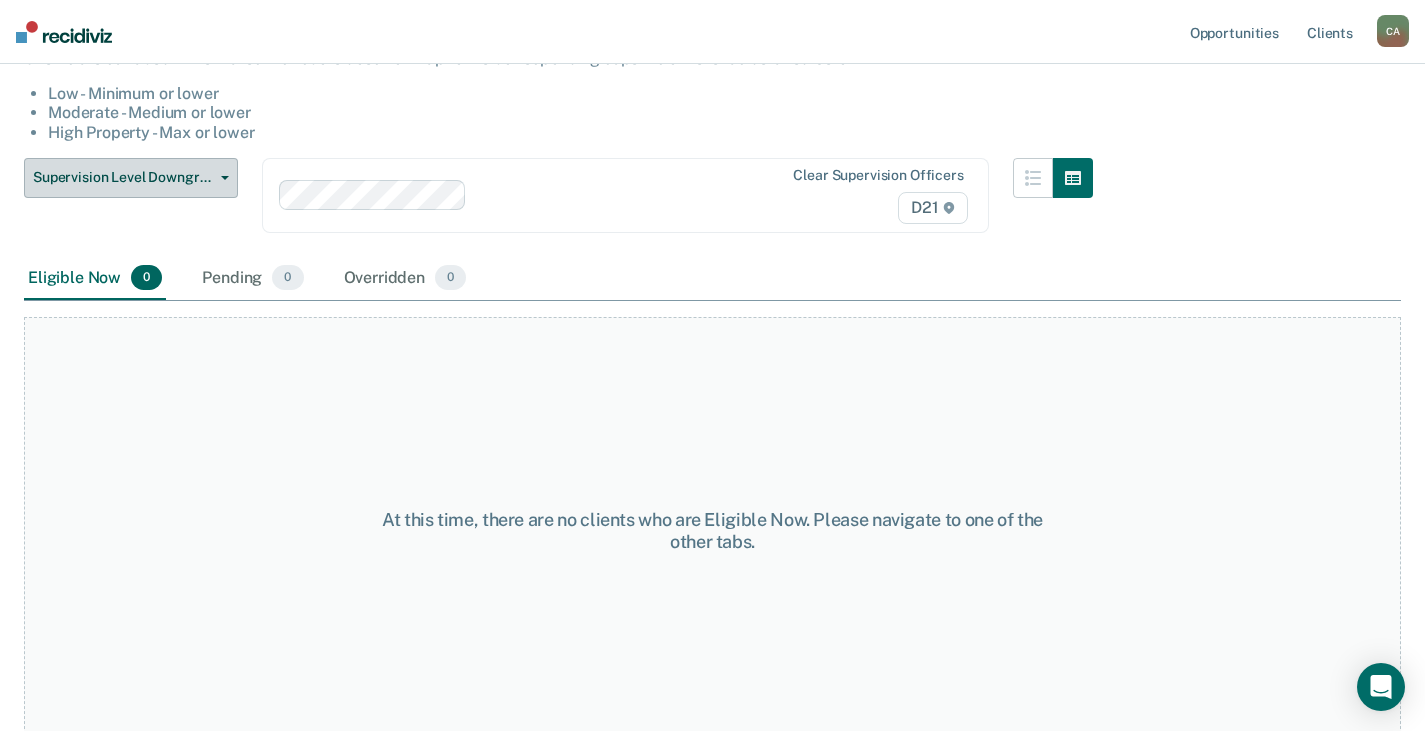 click on "Supervision Level Downgrade" at bounding box center [123, 177] 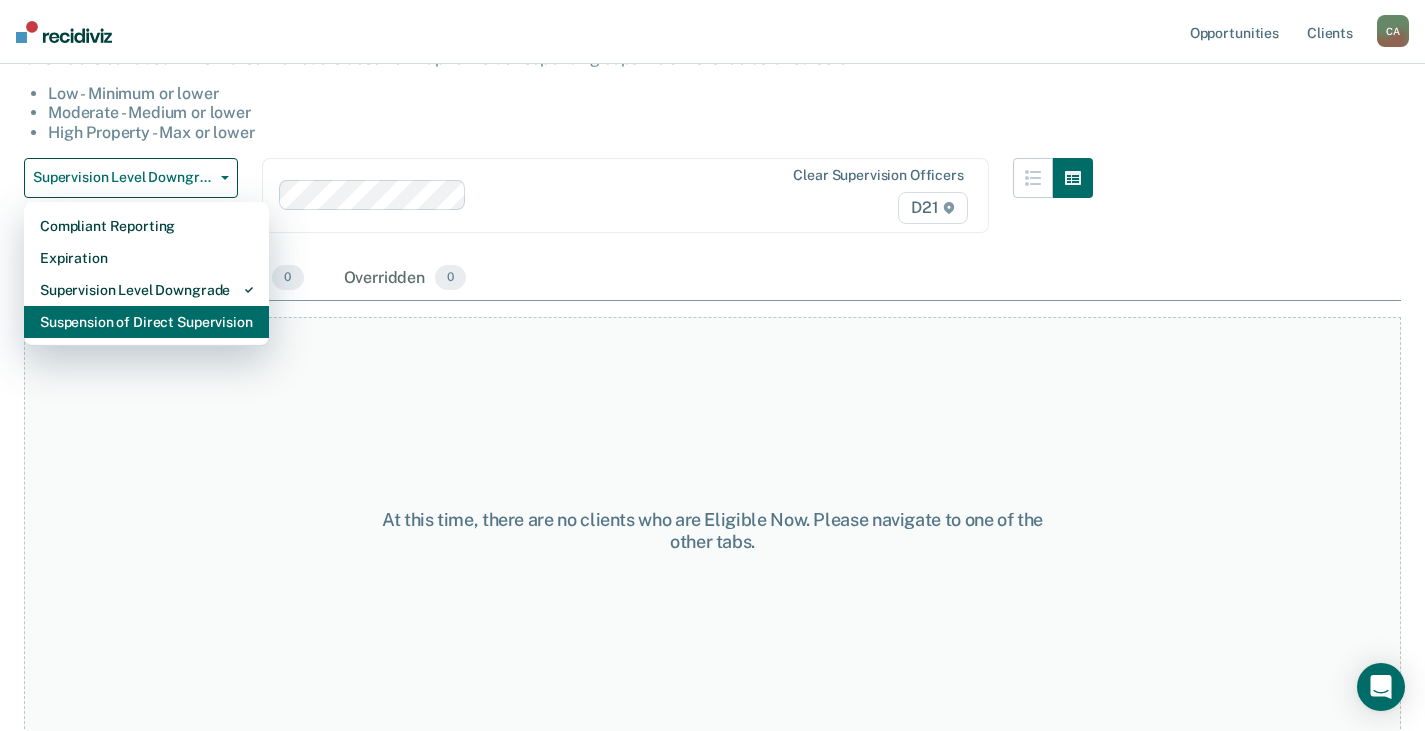 click on "Suspension of Direct Supervision" at bounding box center (146, 322) 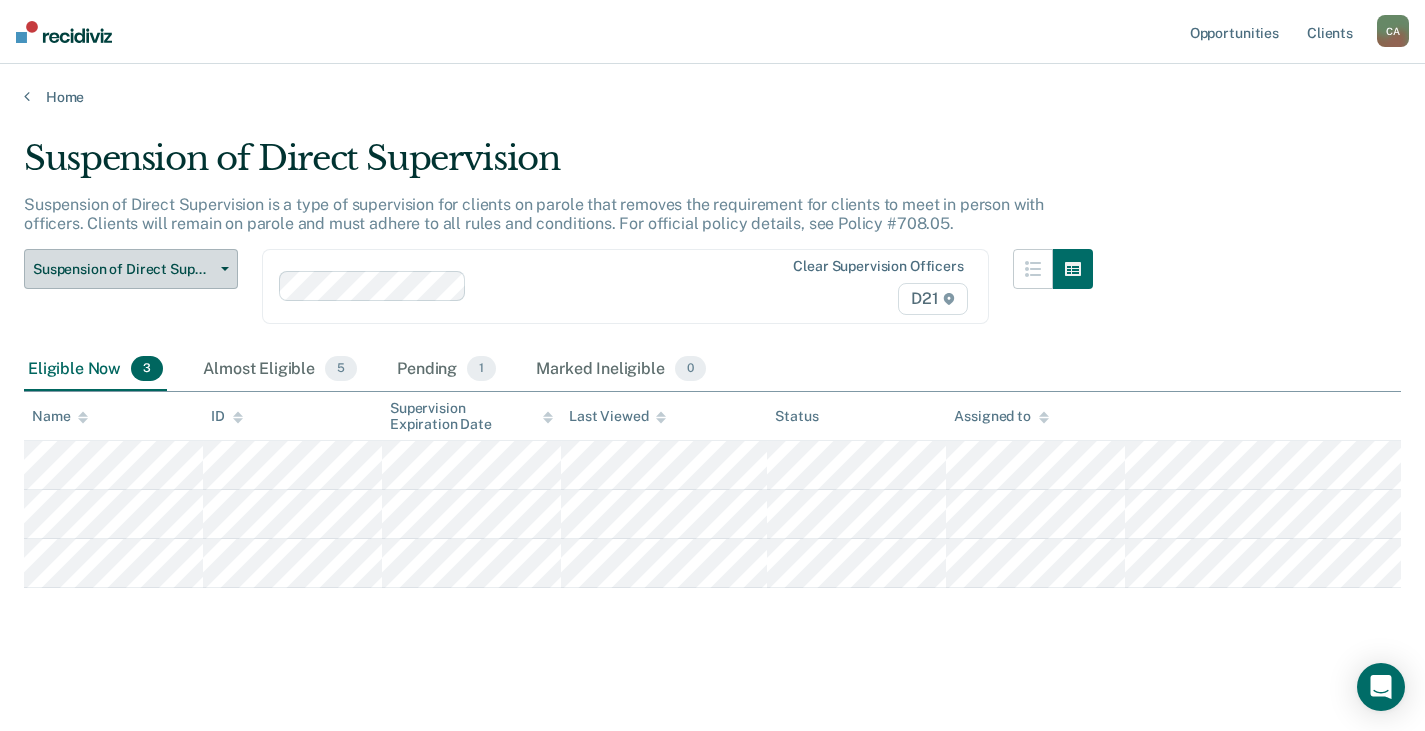 scroll, scrollTop: 1, scrollLeft: 0, axis: vertical 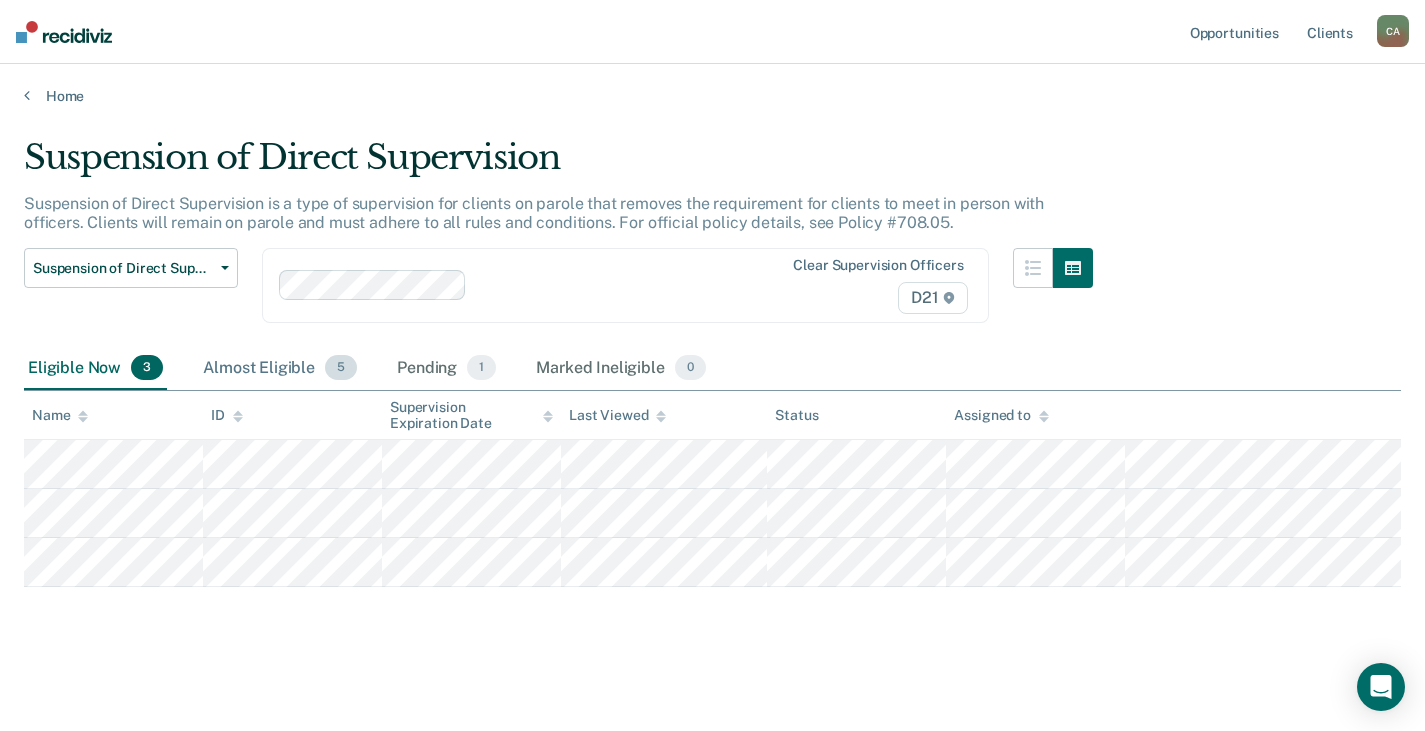 click on "Almost Eligible 5" at bounding box center [280, 369] 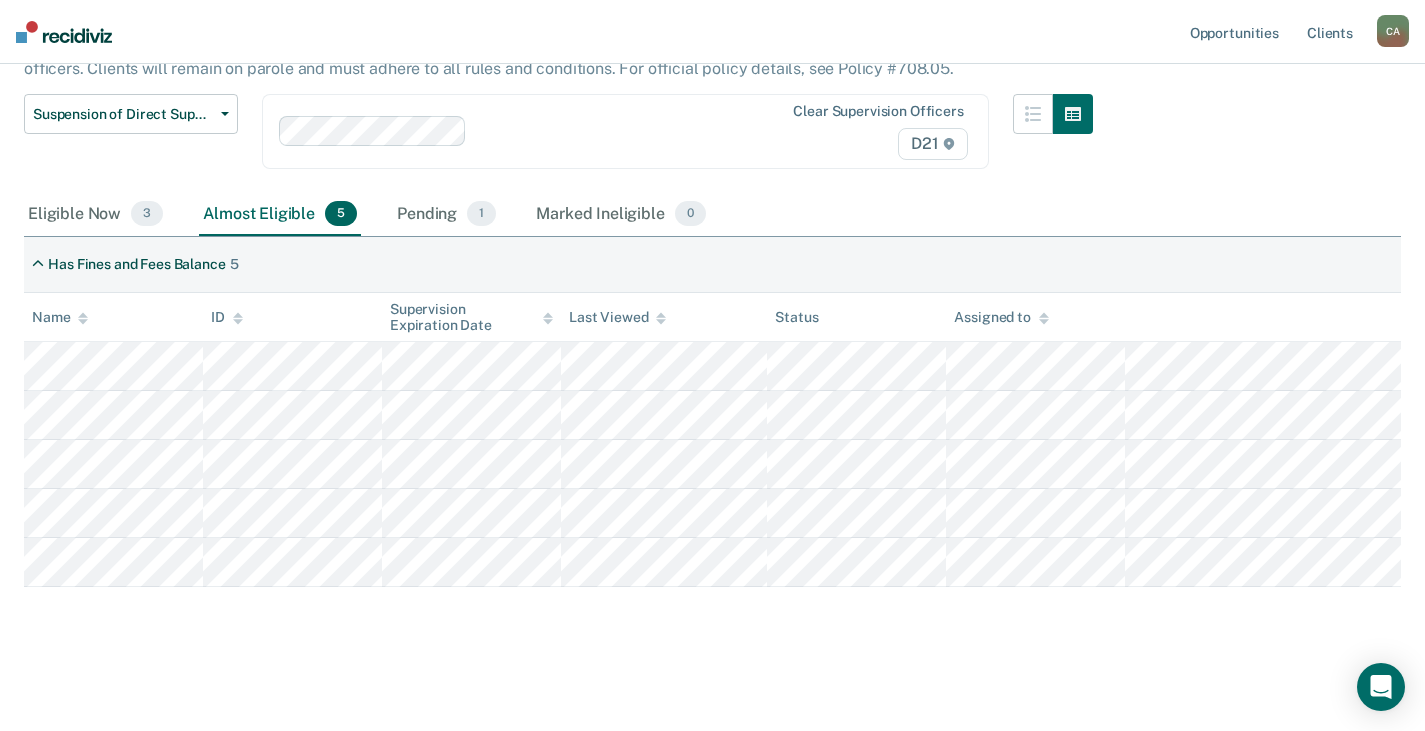 scroll, scrollTop: 0, scrollLeft: 0, axis: both 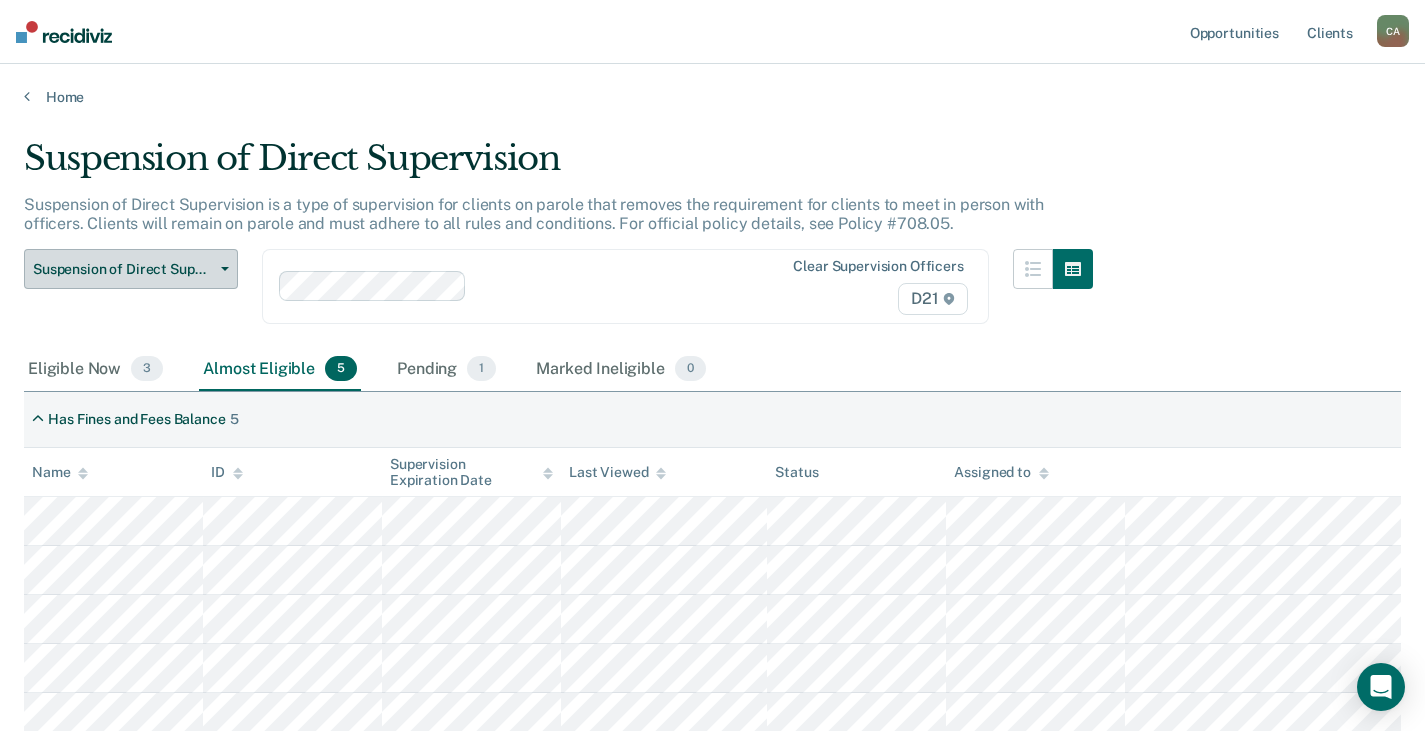 click on "Suspension of Direct Supervision" at bounding box center [123, 269] 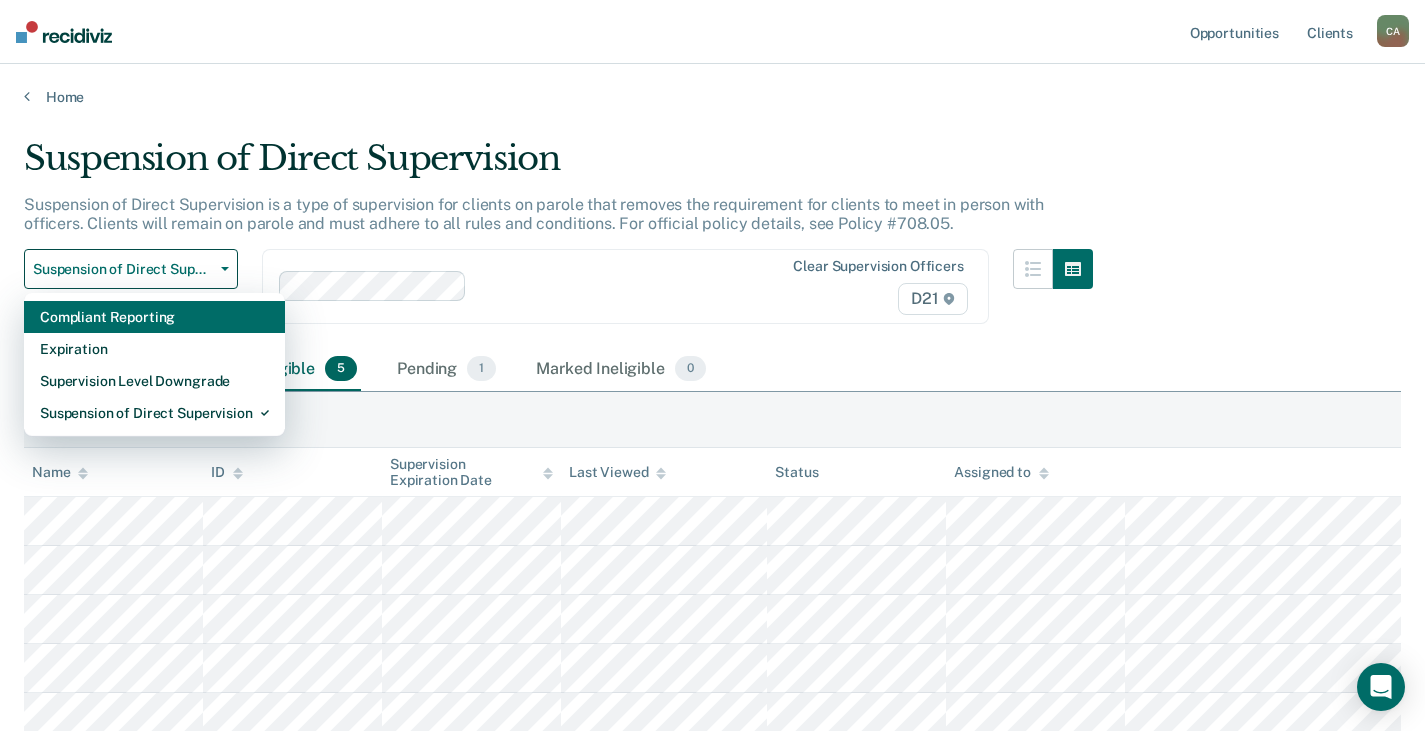 click on "Compliant Reporting" at bounding box center (154, 317) 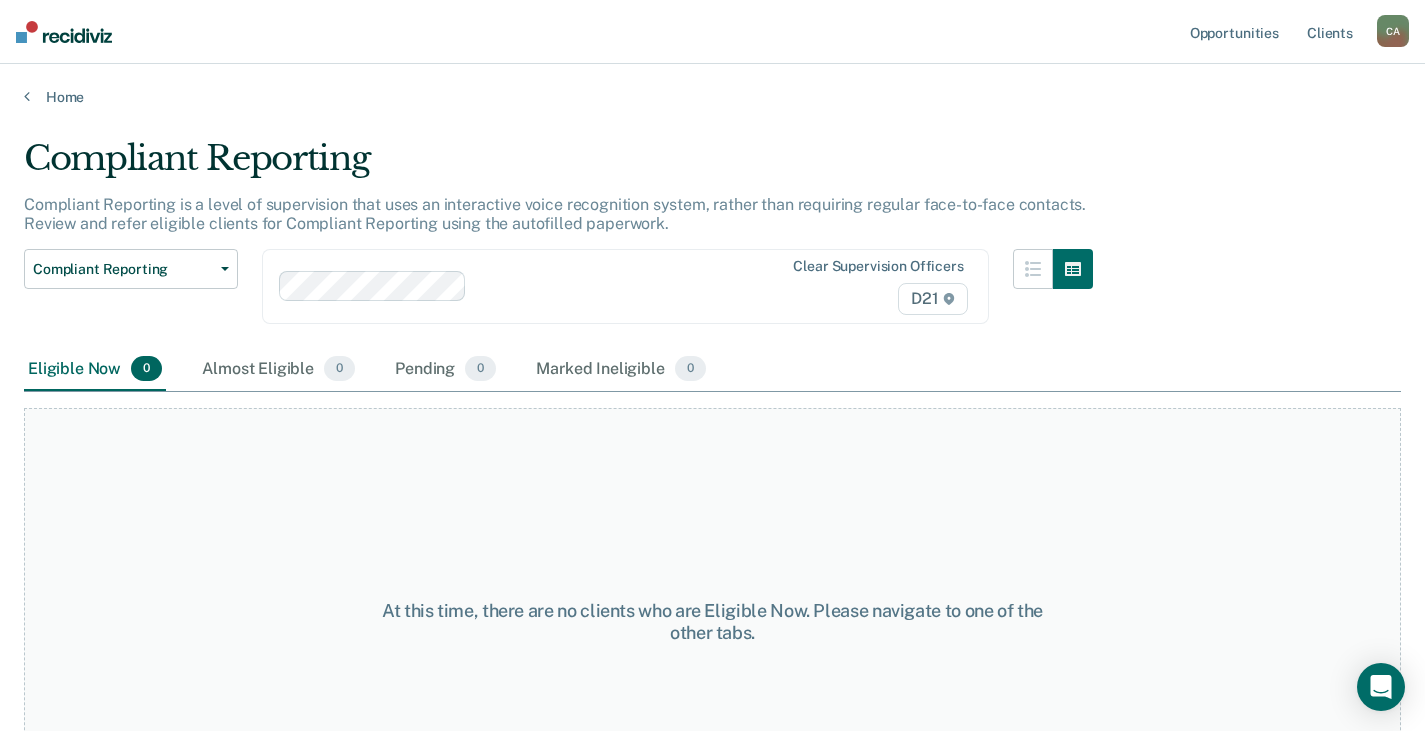 click on "Compliant Reporting is a level of supervision that uses an interactive voice recognition system, rather than requiring regular face-to-face contacts. Review and refer eligible clients for Compliant Reporting using the autofilled paperwork." at bounding box center (555, 214) 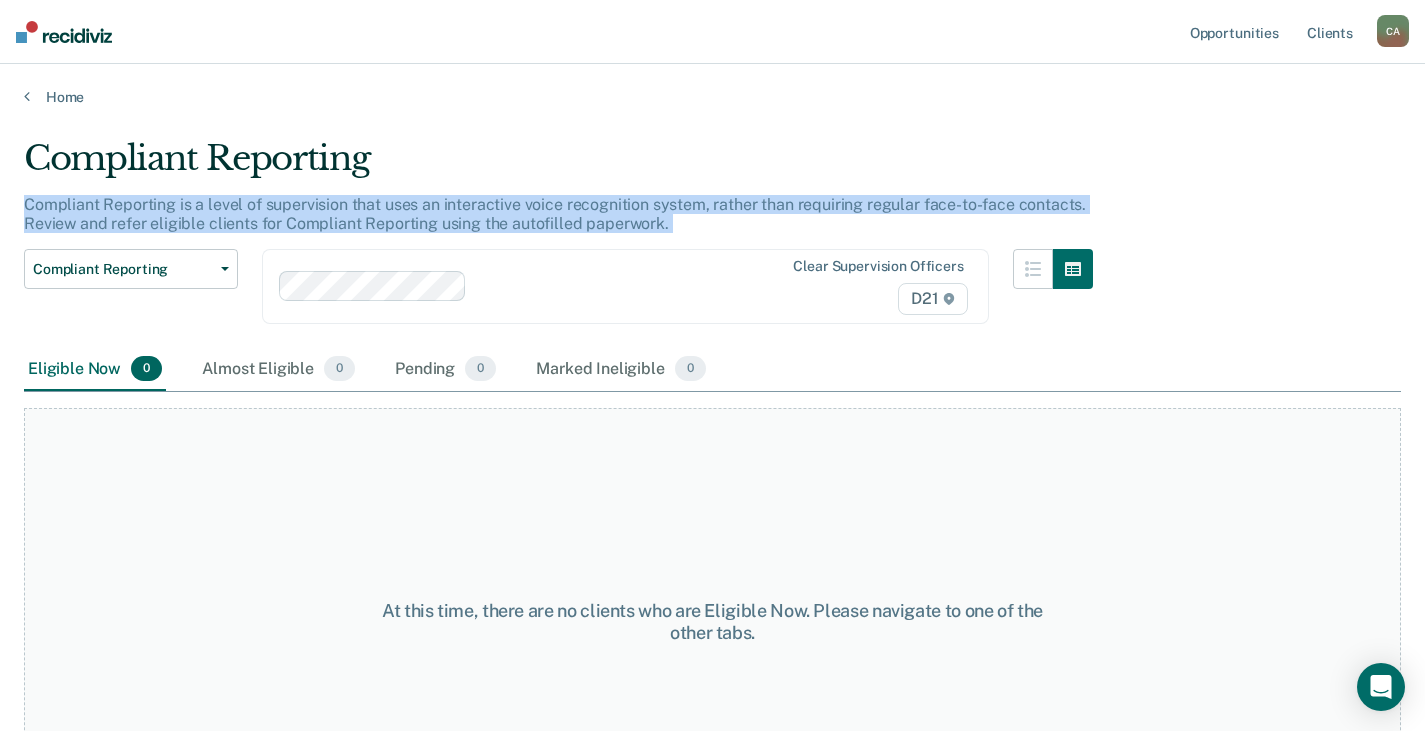 click on "Compliant Reporting is a level of supervision that uses an interactive voice recognition system, rather than requiring regular face-to-face contacts. Review and refer eligible clients for Compliant Reporting using the autofilled paperwork." at bounding box center [555, 214] 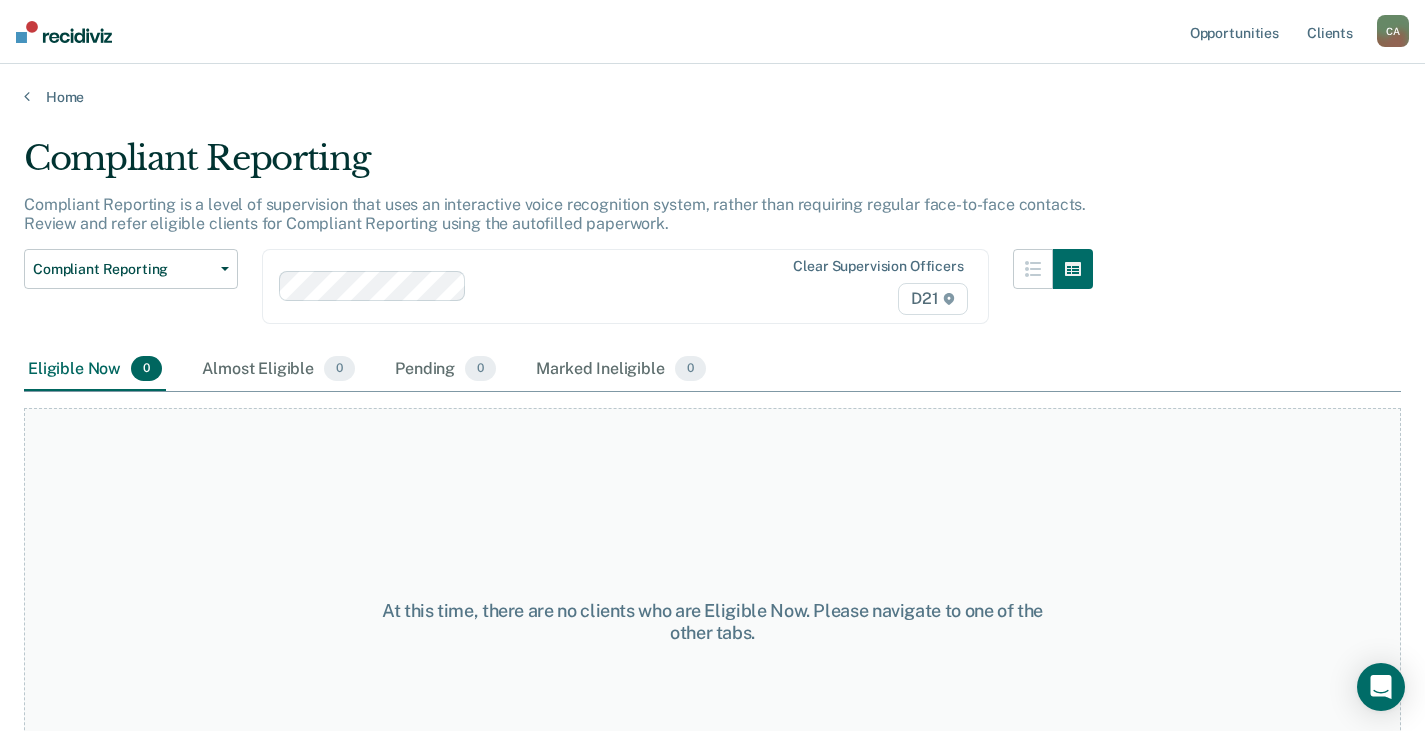 click on "Compliant Reporting" at bounding box center (558, 166) 